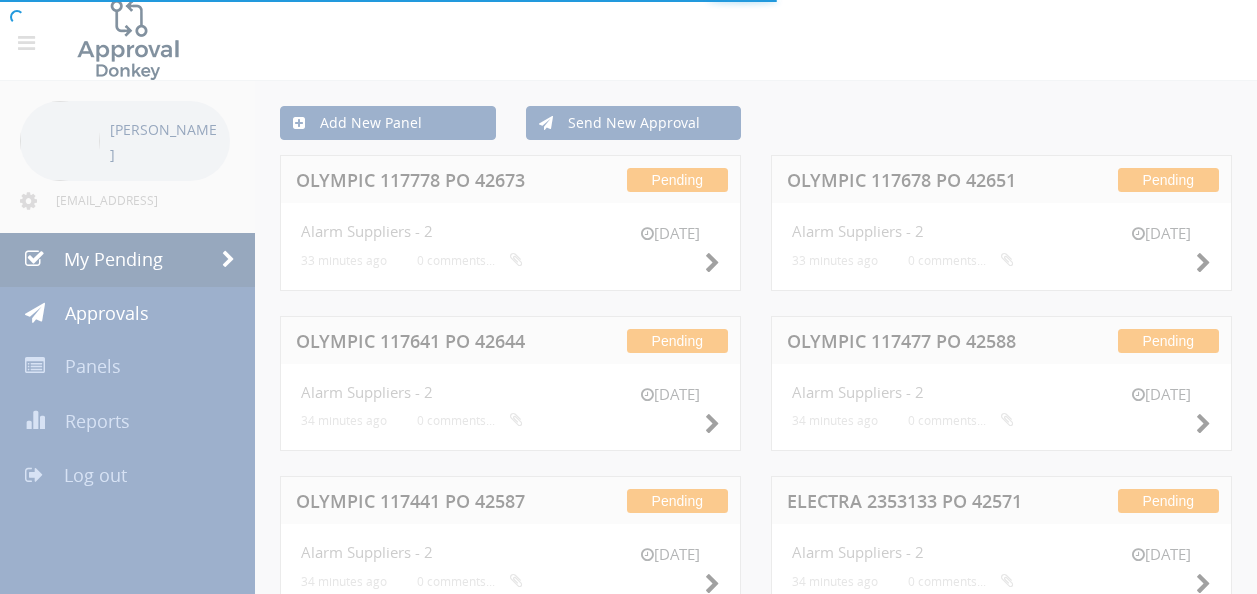 scroll, scrollTop: 0, scrollLeft: 0, axis: both 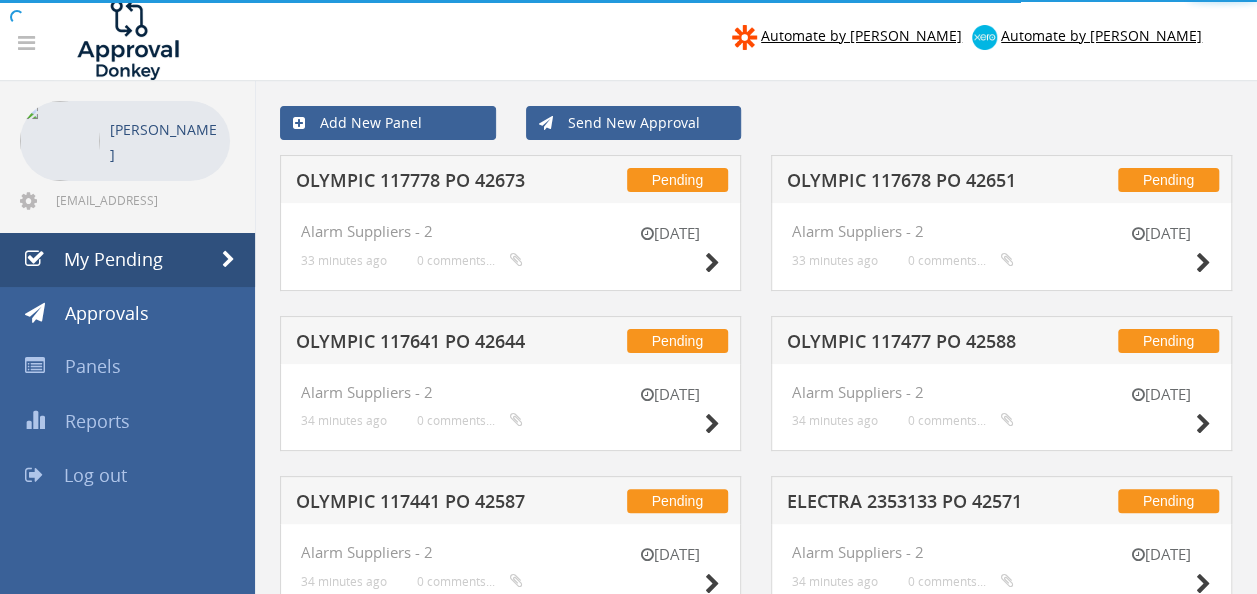 click on "OLYMPIC 117778 PO 42673" at bounding box center (424, 183) 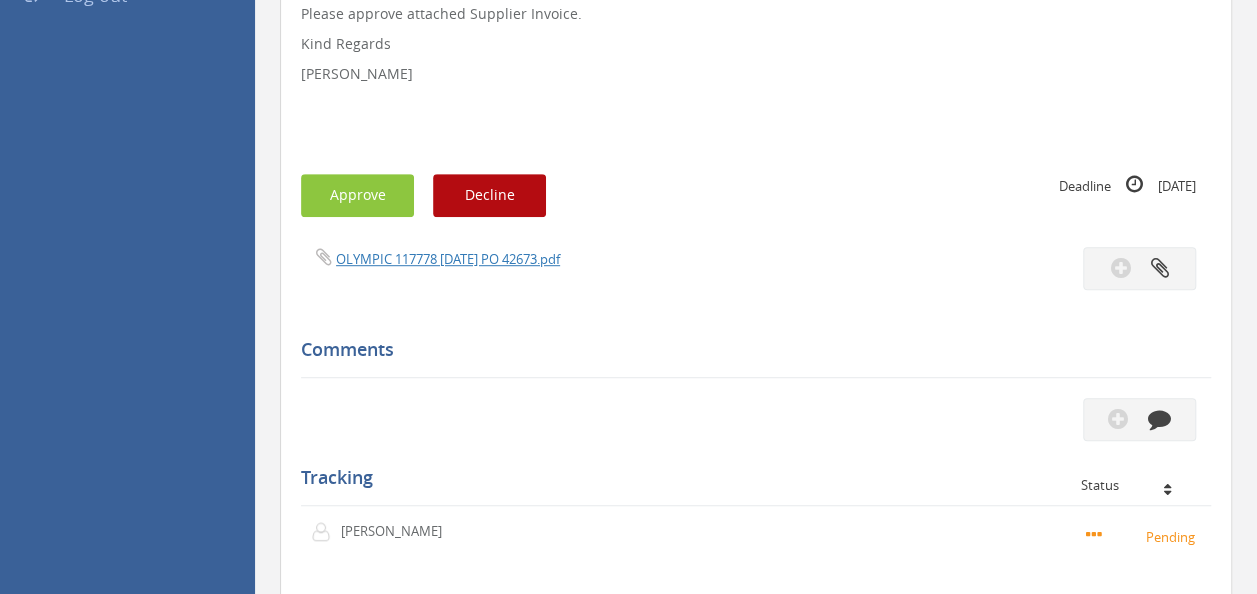 scroll, scrollTop: 600, scrollLeft: 0, axis: vertical 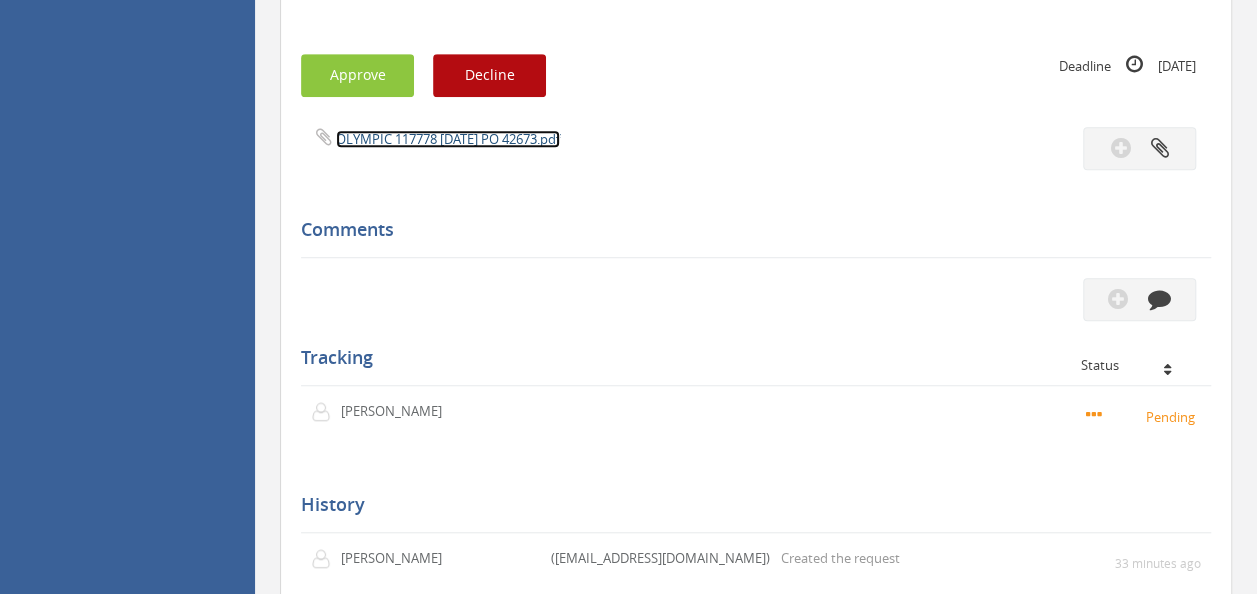 click on "OLYMPIC 117778 [DATE] PO 42673.pdf" at bounding box center (448, 139) 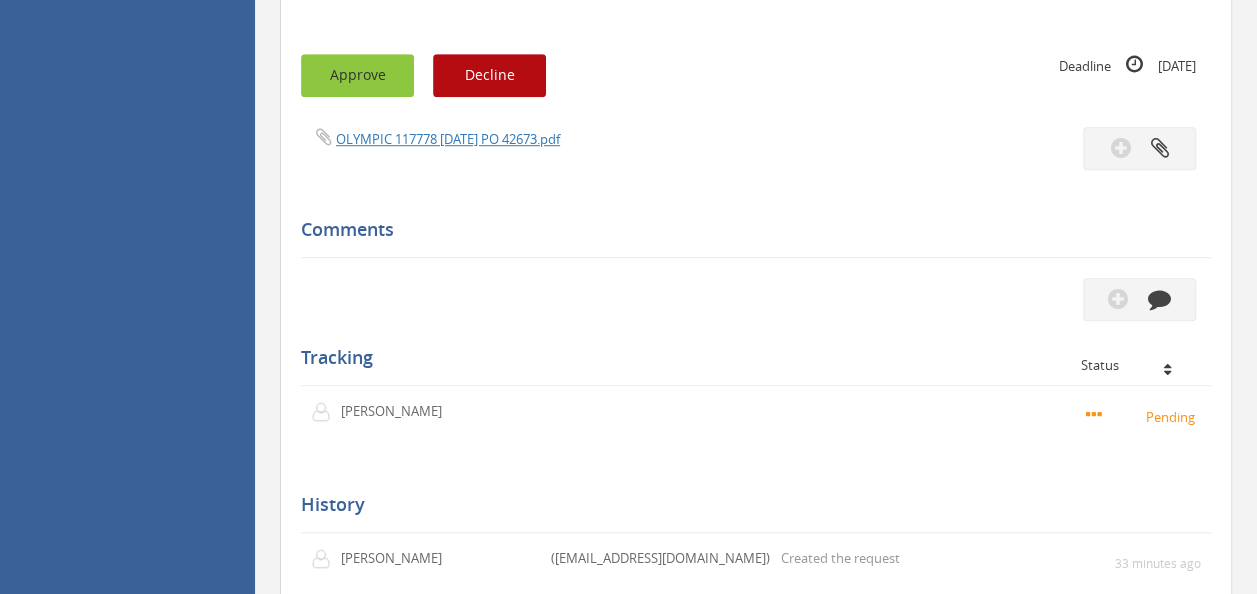 click on "Approve" at bounding box center [357, 75] 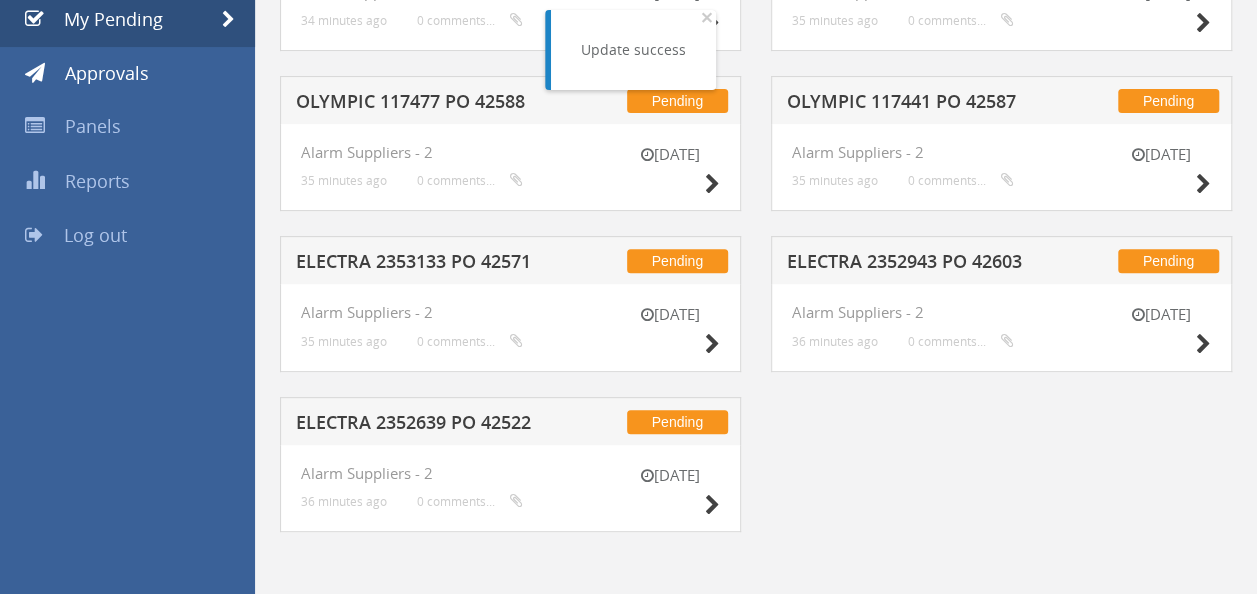 click on "ELECTRA 2353133 PO 42571" at bounding box center (424, 264) 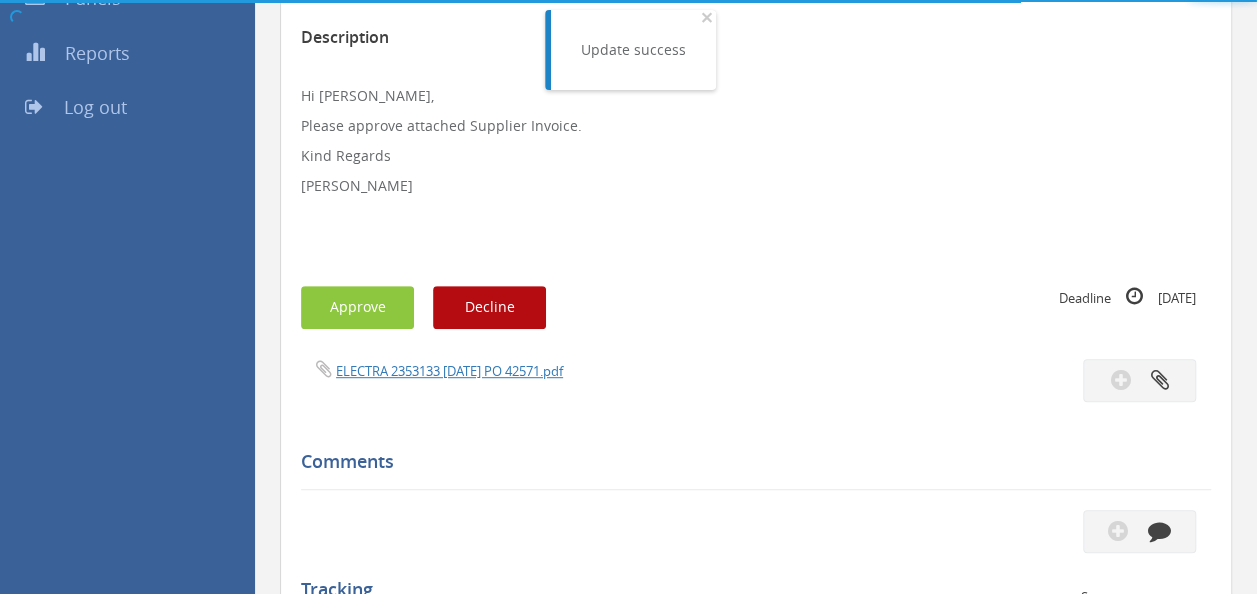 scroll, scrollTop: 600, scrollLeft: 0, axis: vertical 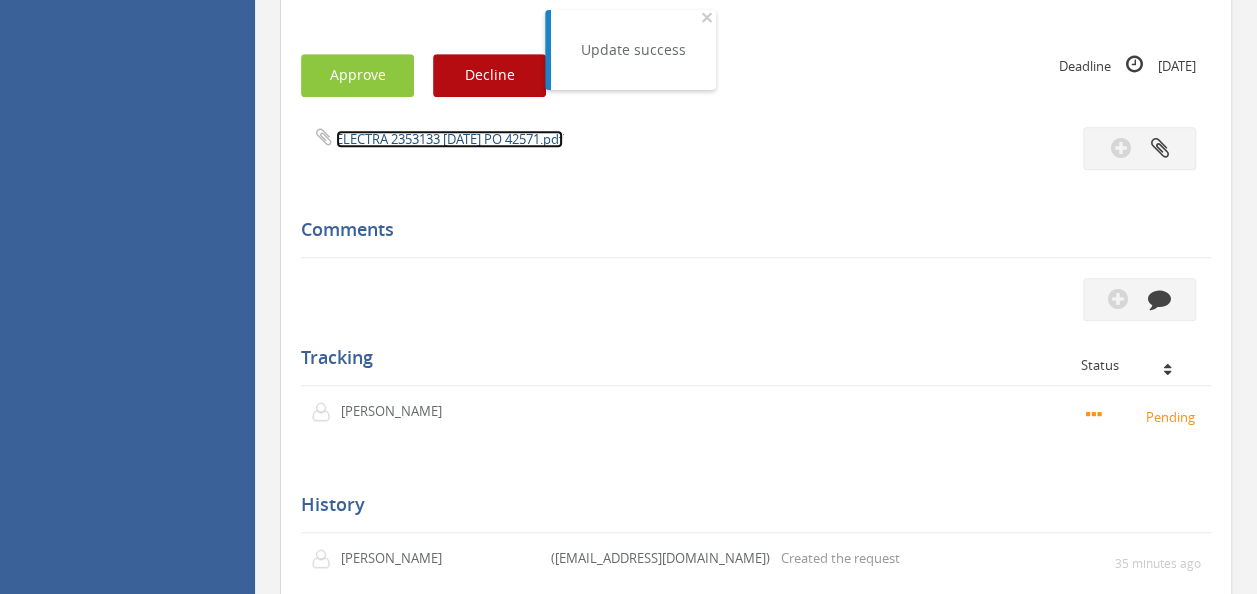 click on "ELECTRA 2353133 [DATE] PO 42571.pdf" at bounding box center [449, 139] 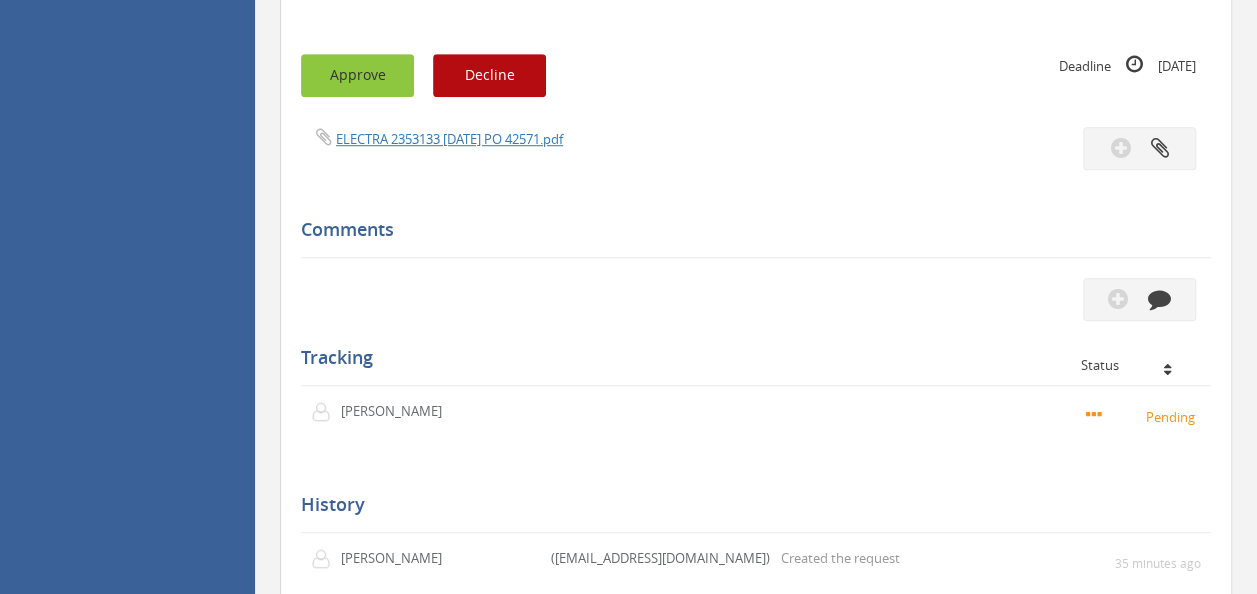 click on "Approve" at bounding box center [357, 75] 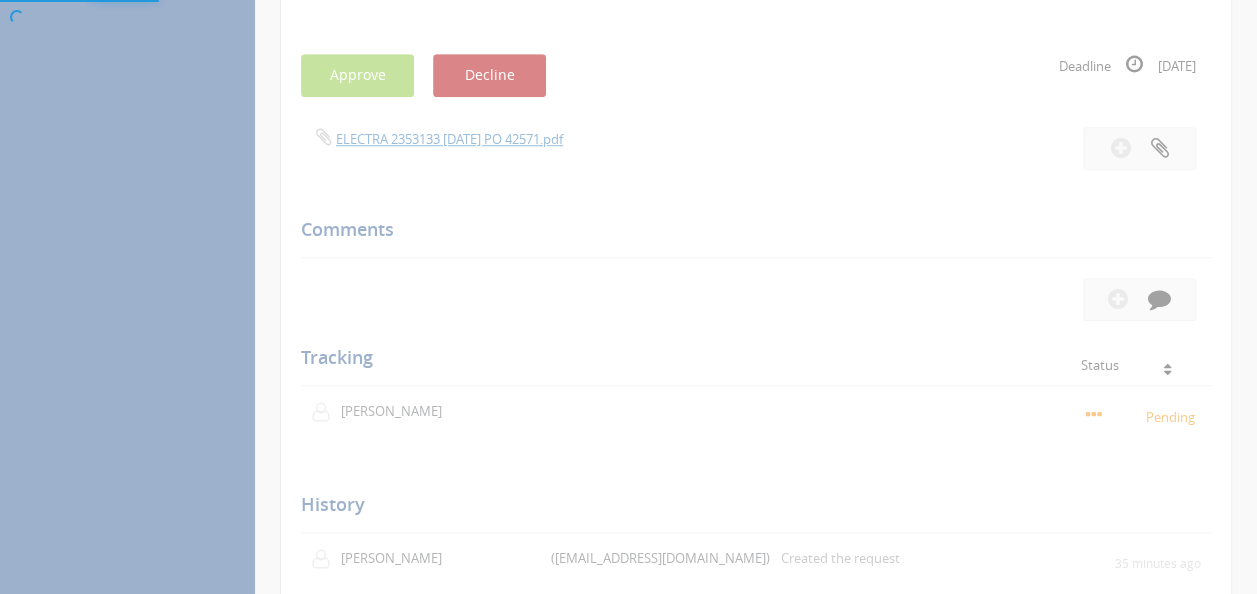 scroll, scrollTop: 80, scrollLeft: 0, axis: vertical 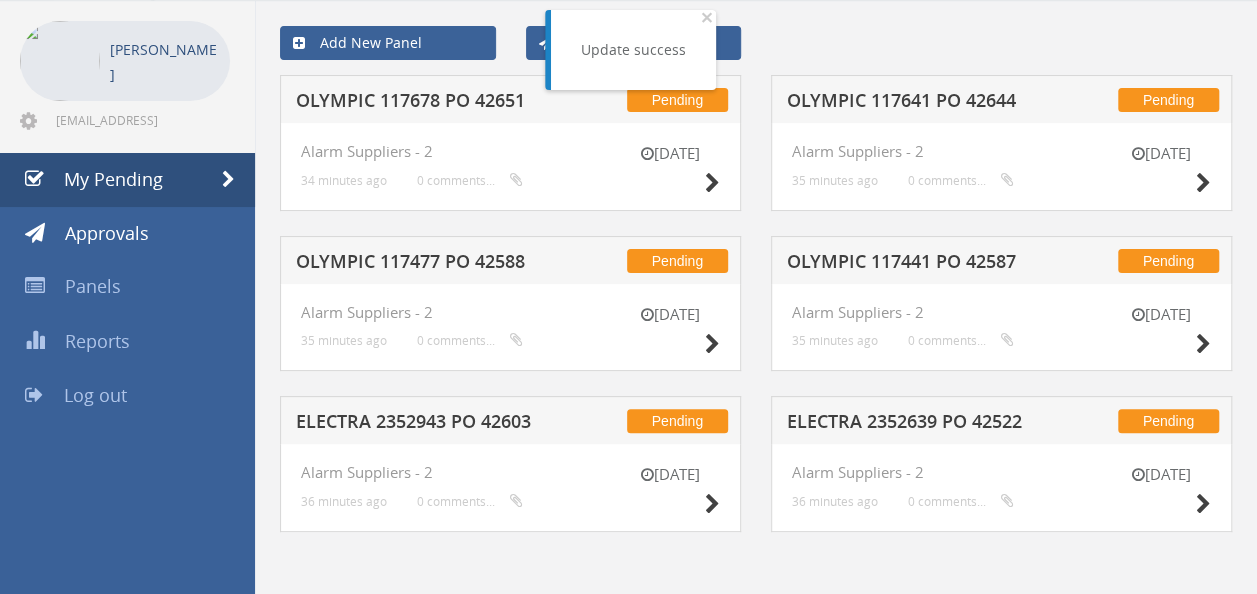 click on "OLYMPIC 117678 PO 42651" at bounding box center (424, 103) 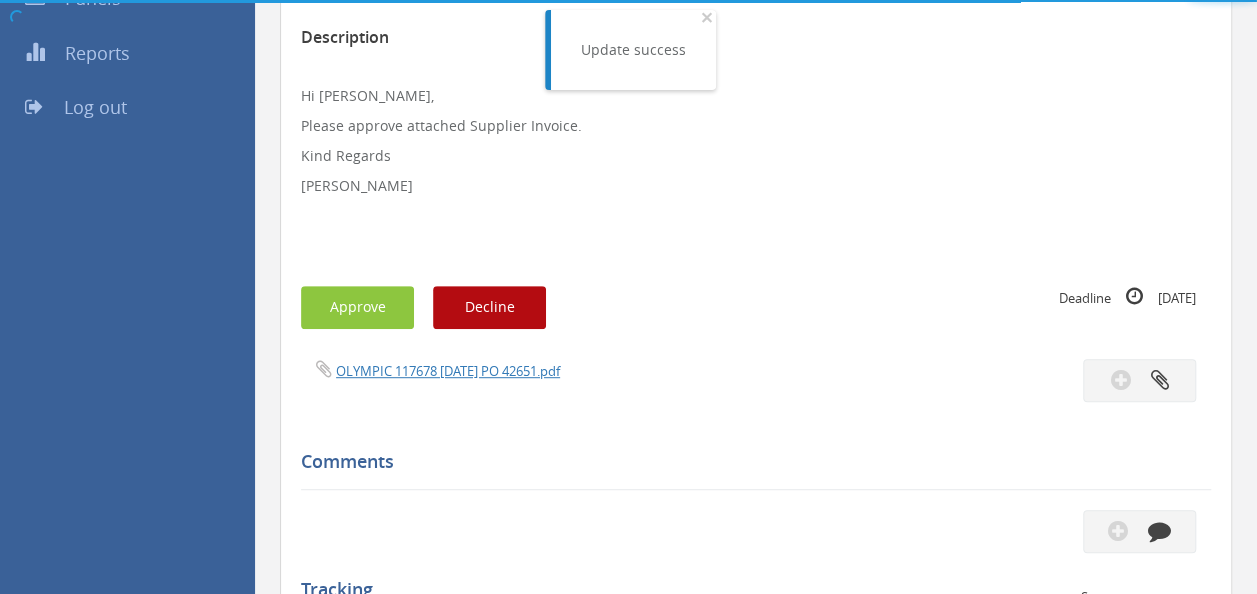 scroll, scrollTop: 600, scrollLeft: 0, axis: vertical 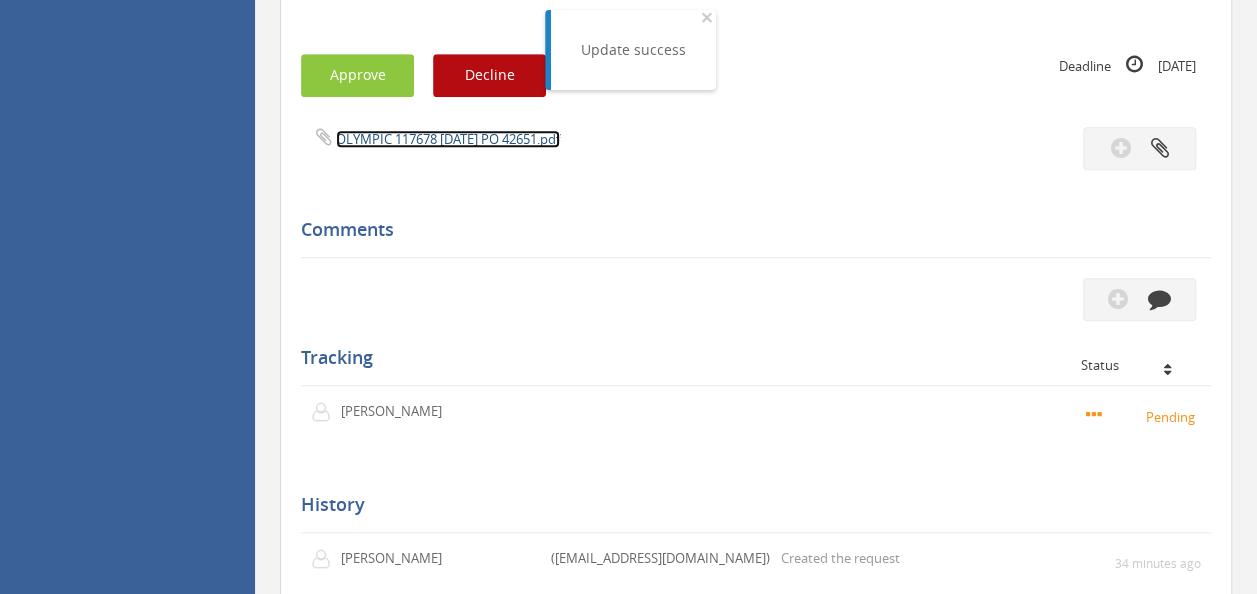 click on "OLYMPIC 117678 [DATE] PO 42651.pdf" at bounding box center (448, 139) 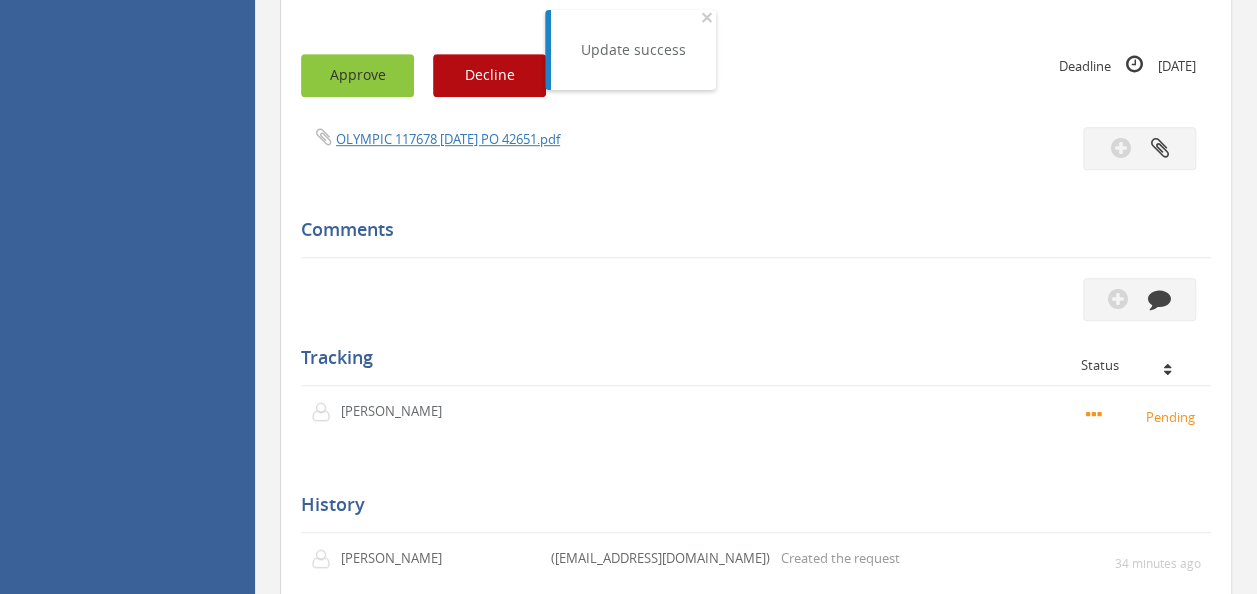 click on "Approve" at bounding box center [357, 75] 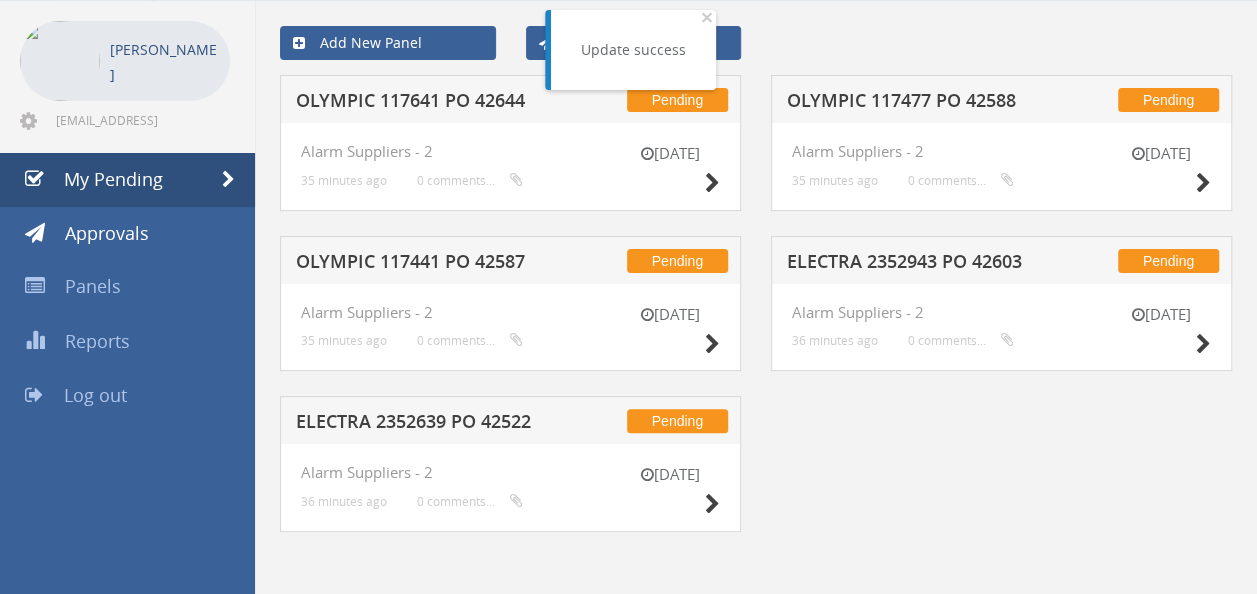 click on "OLYMPIC 117441 PO 42587" at bounding box center (424, 264) 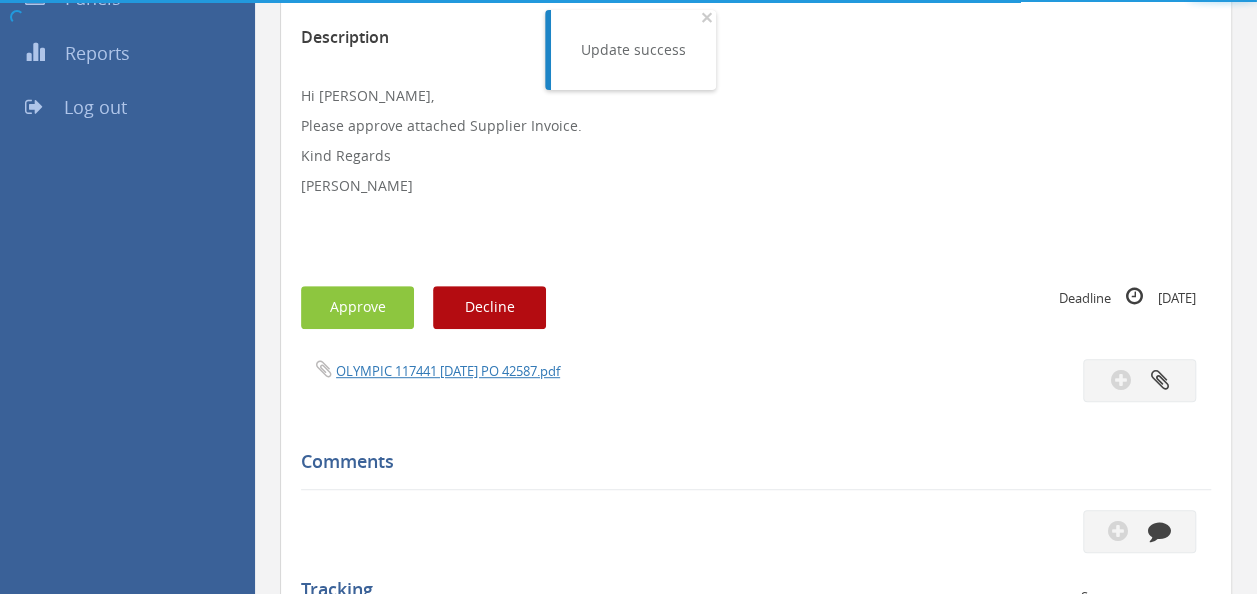 scroll, scrollTop: 600, scrollLeft: 0, axis: vertical 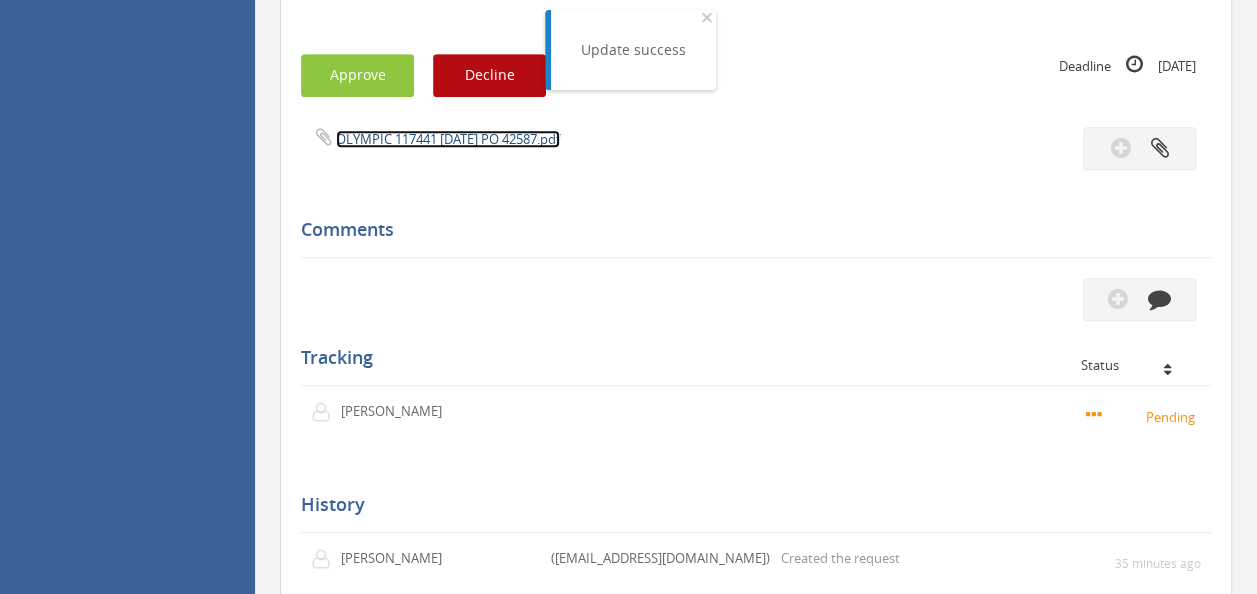 click on "OLYMPIC 117441 [DATE] PO 42587.pdf" at bounding box center (448, 139) 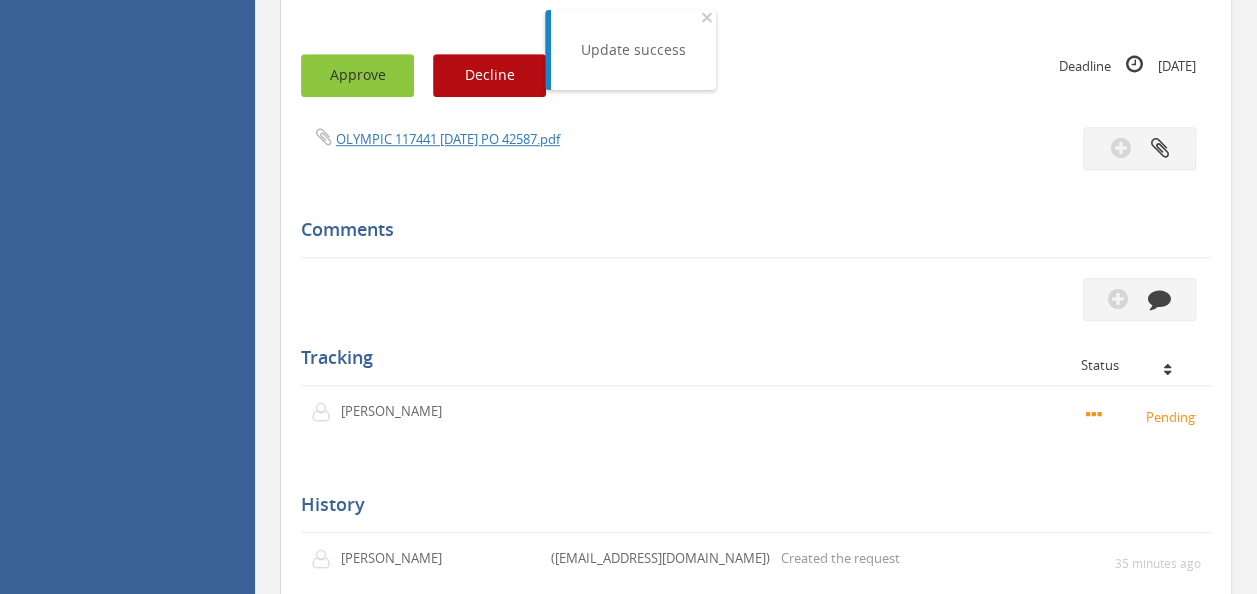 click on "Approve" at bounding box center (357, 75) 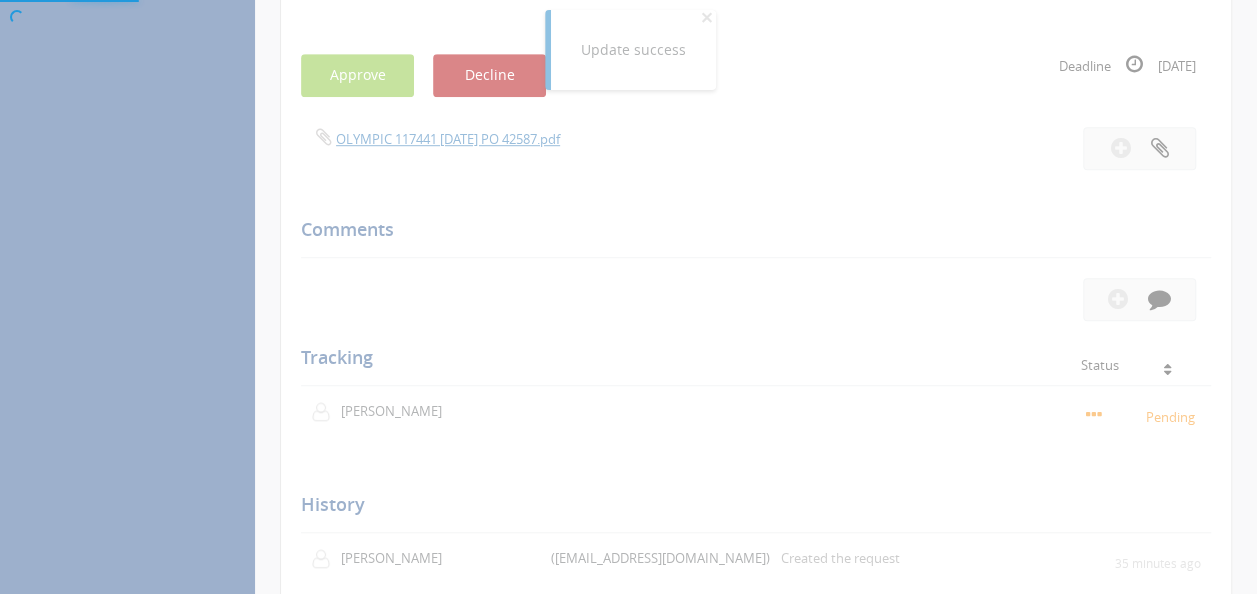 scroll, scrollTop: 80, scrollLeft: 0, axis: vertical 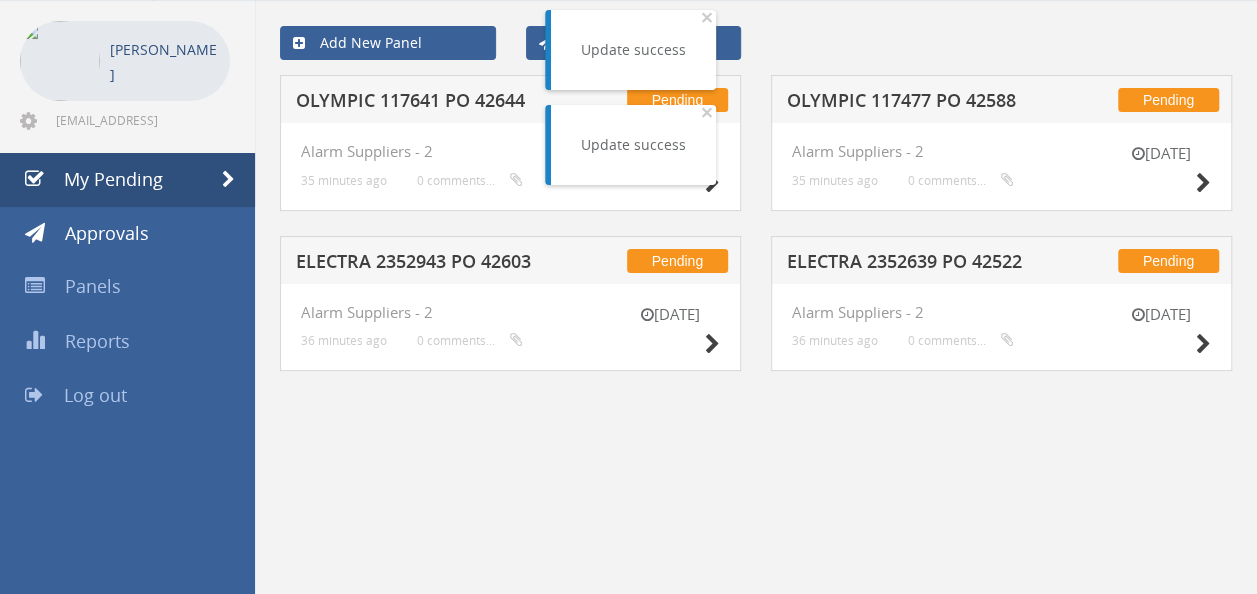 click on "Pending
OLYMPIC 117641 PO 42644" at bounding box center [510, 99] 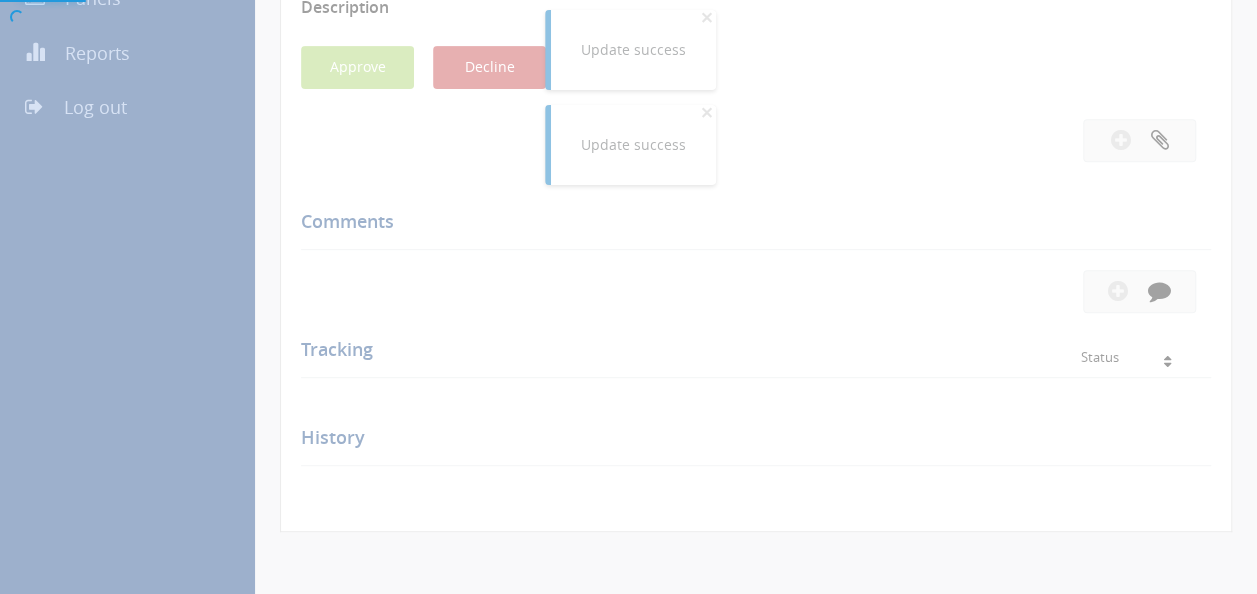 scroll, scrollTop: 600, scrollLeft: 0, axis: vertical 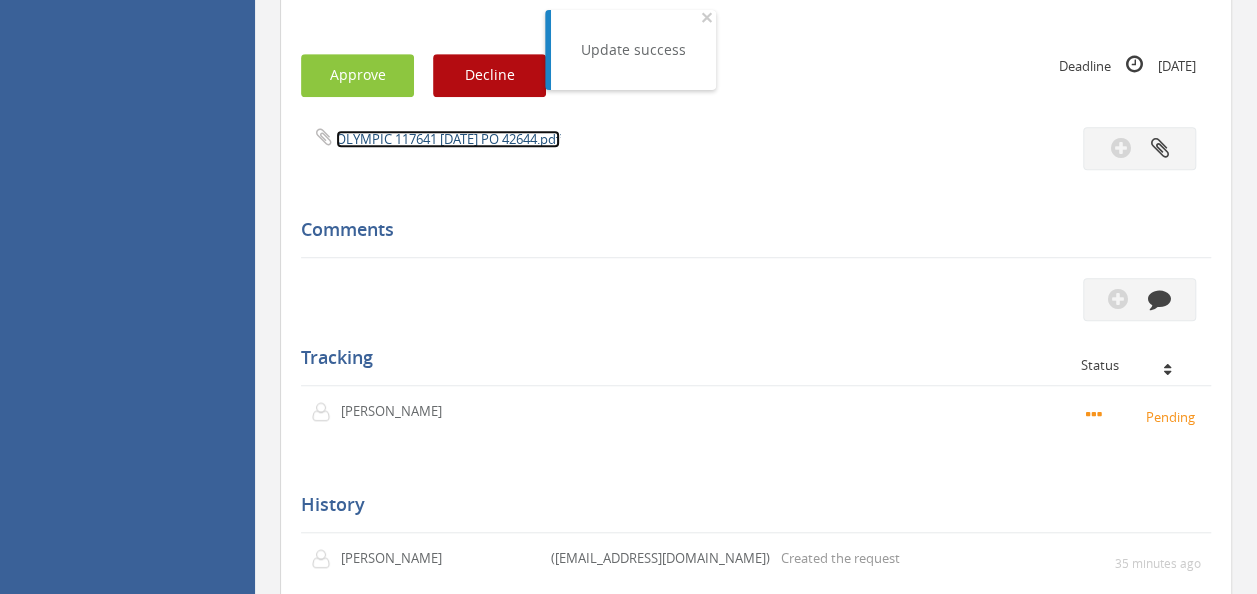click on "OLYMPIC 117641 [DATE] PO 42644.pdf" at bounding box center (448, 139) 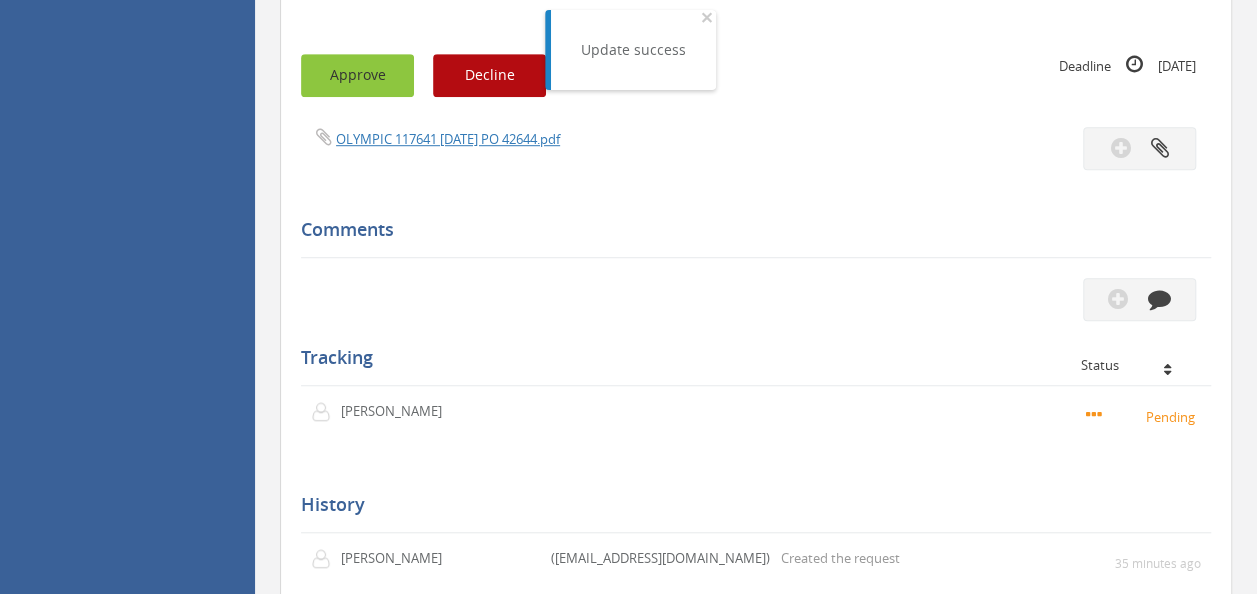click on "Approve" at bounding box center [357, 75] 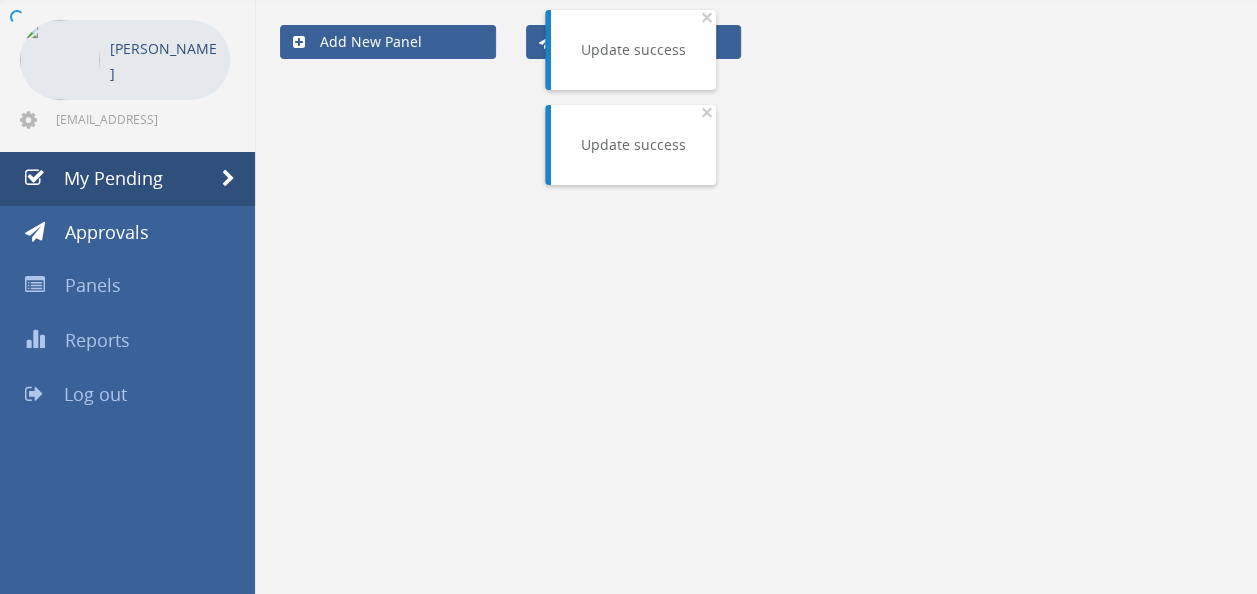scroll, scrollTop: 80, scrollLeft: 0, axis: vertical 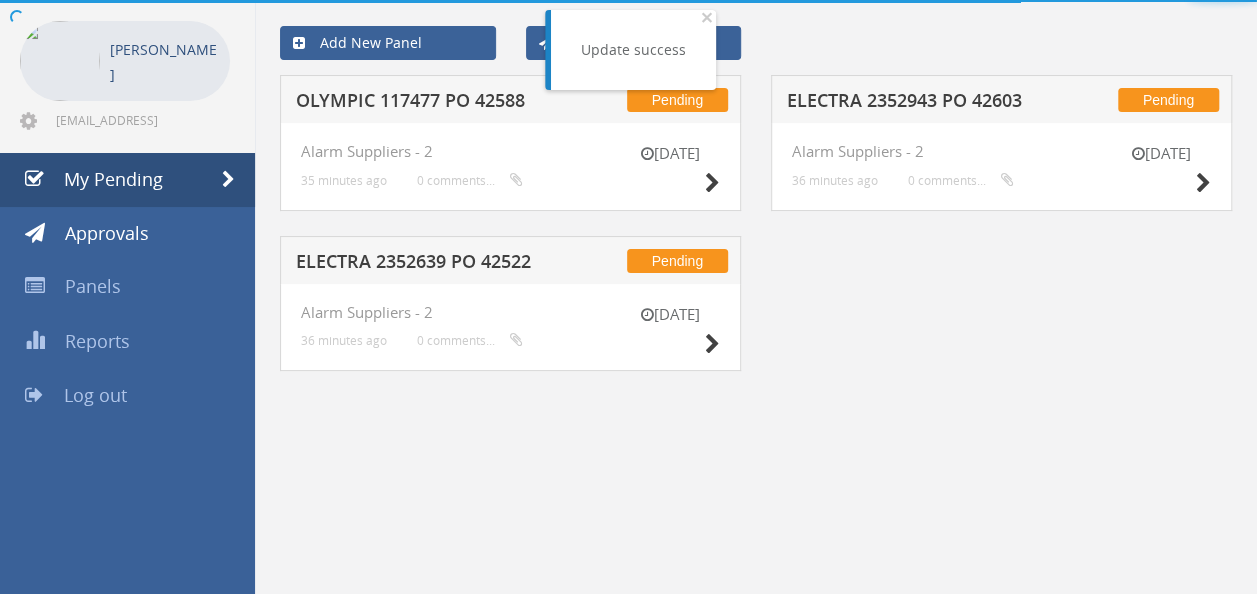 click on "OLYMPIC 117477 PO 42588" at bounding box center (424, 103) 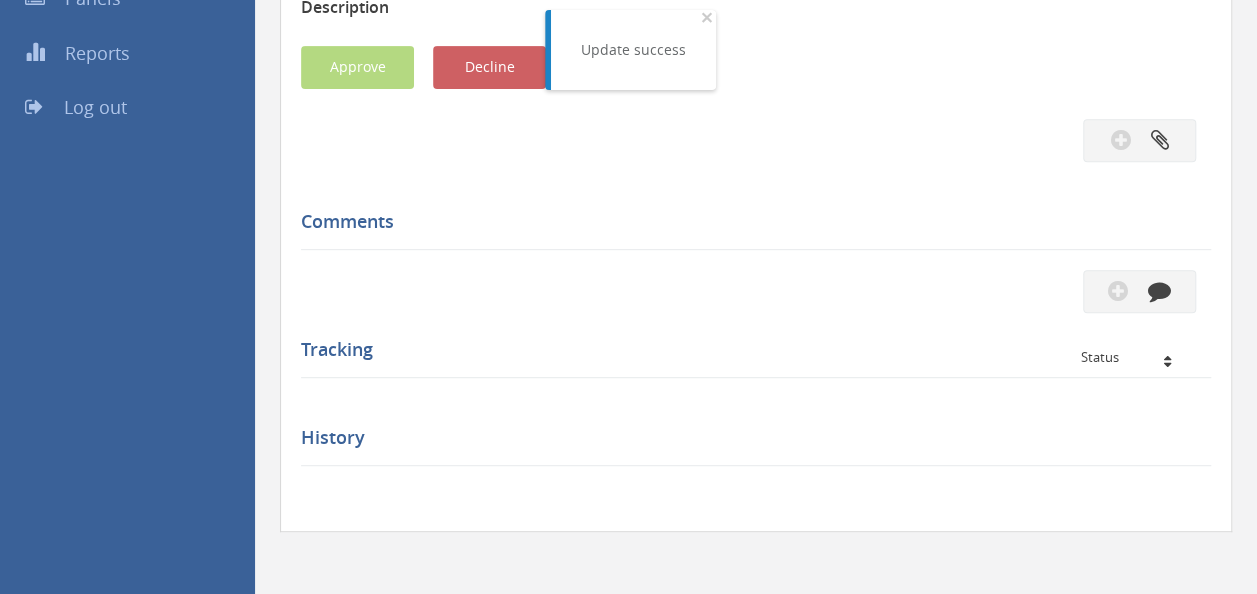 scroll, scrollTop: 600, scrollLeft: 0, axis: vertical 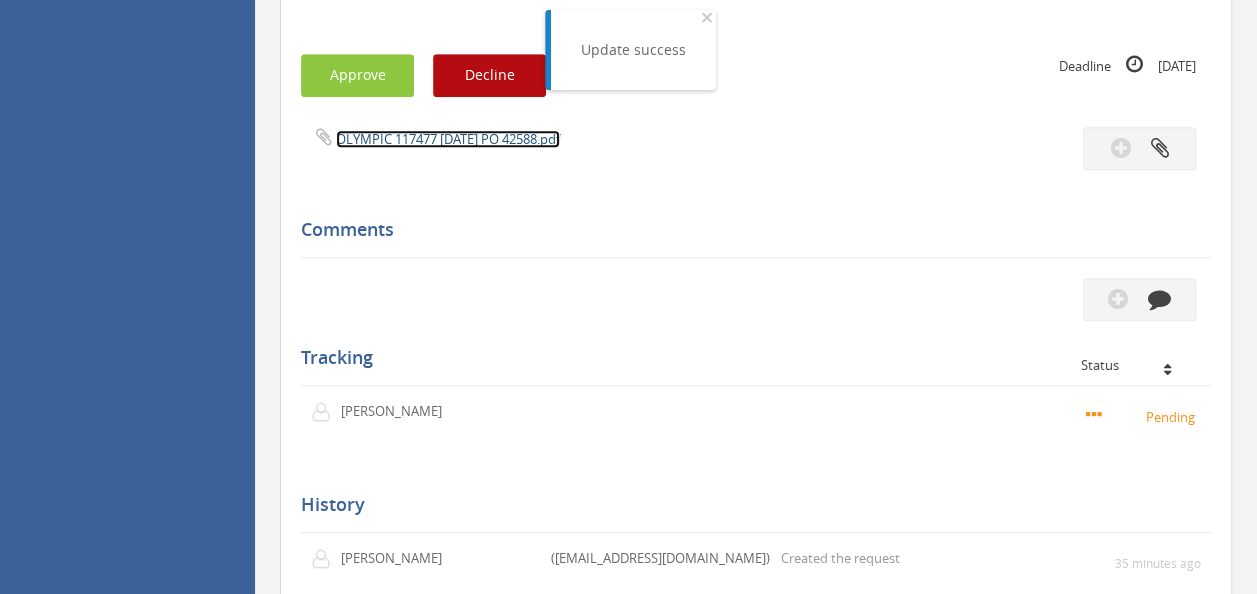 click on "OLYMPIC 117477 [DATE] PO 42588.pdf" at bounding box center (448, 139) 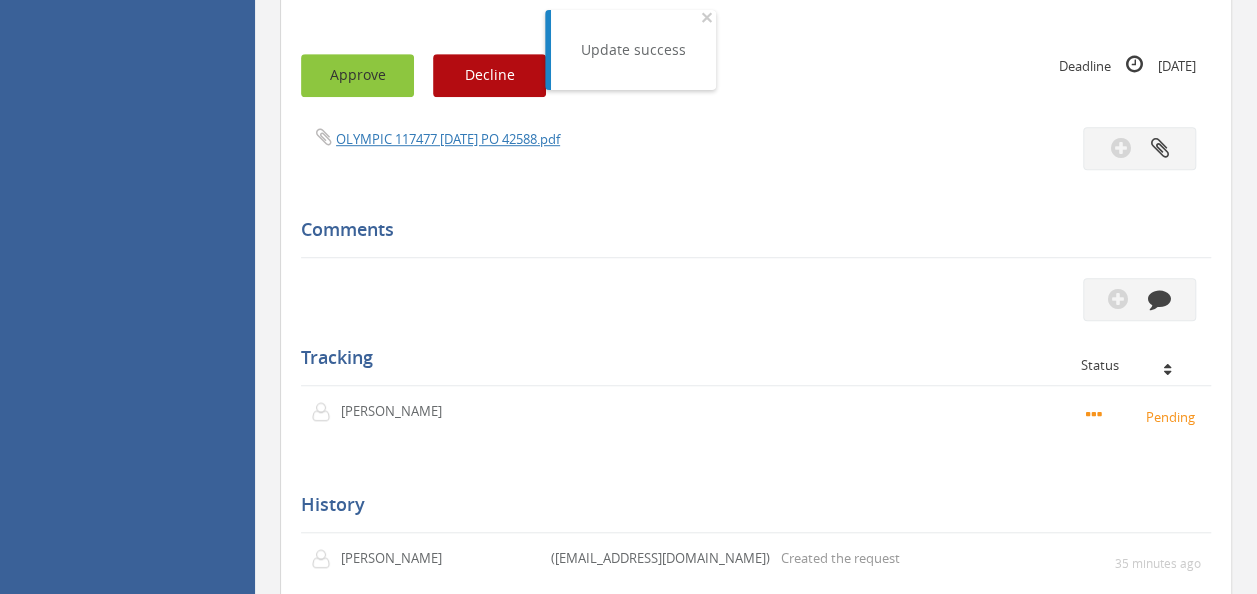 click on "Approve" at bounding box center [357, 75] 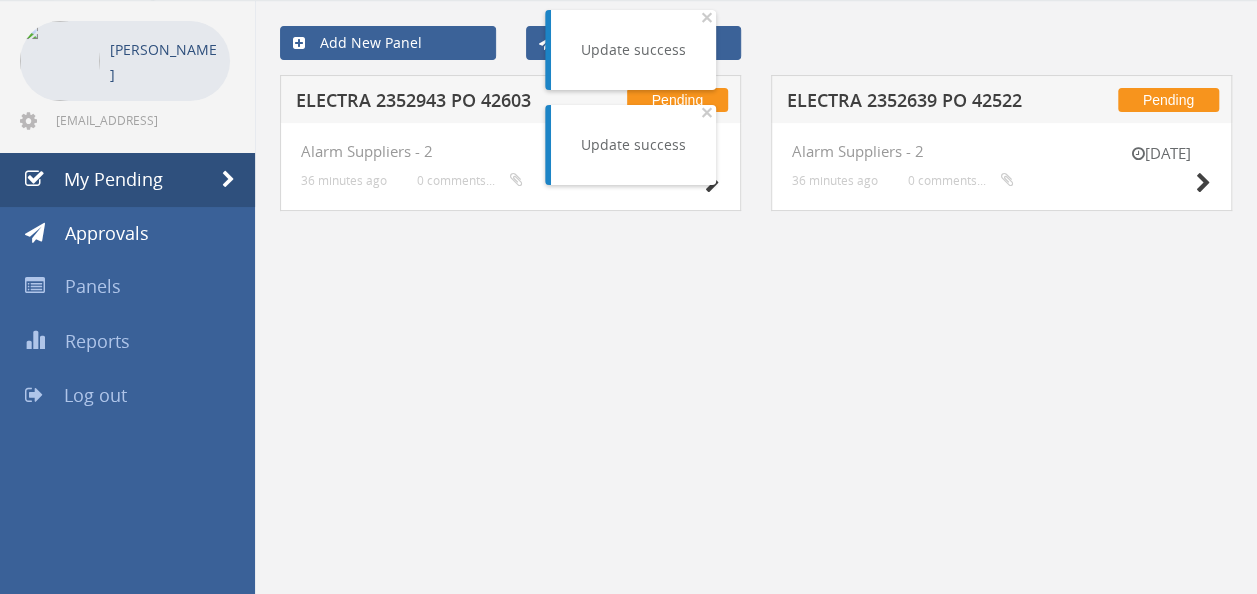 click on "ELECTRA 2352943 PO 42603" at bounding box center (424, 103) 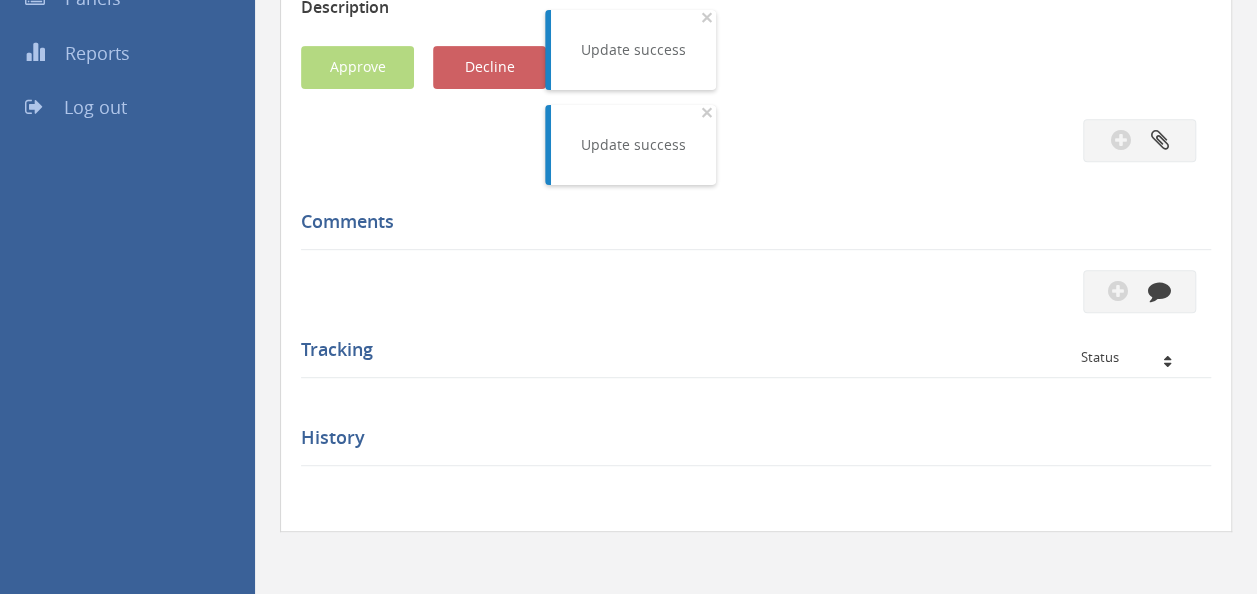 scroll, scrollTop: 600, scrollLeft: 0, axis: vertical 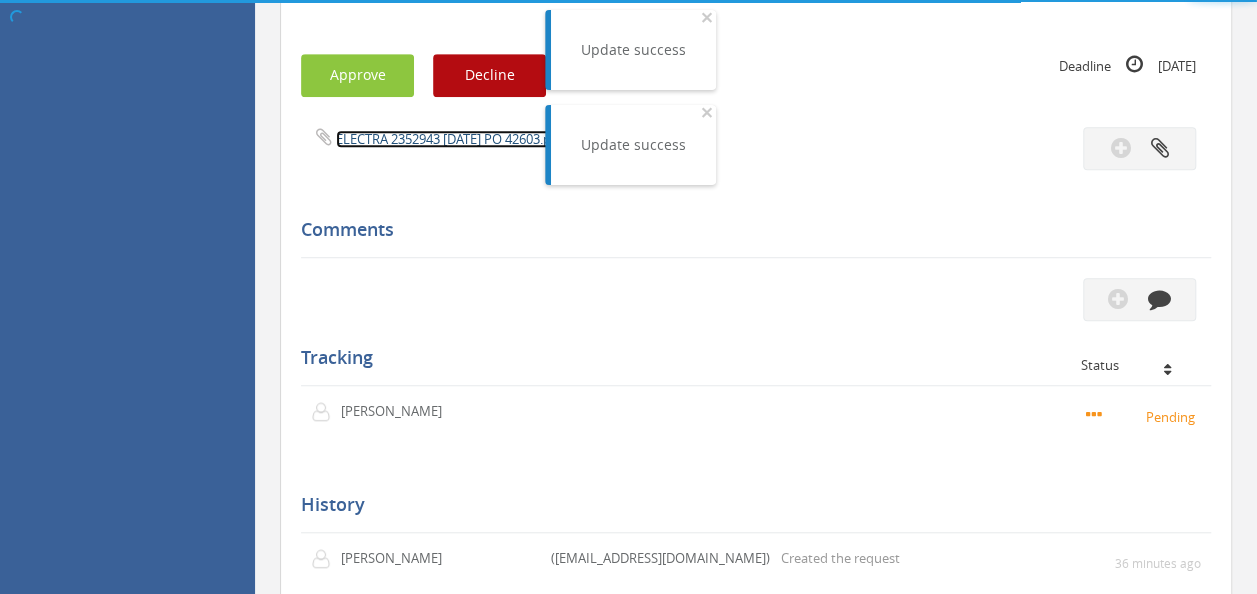 click on "ELECTRA 2352943 [DATE] PO 42603.pdf" at bounding box center [449, 139] 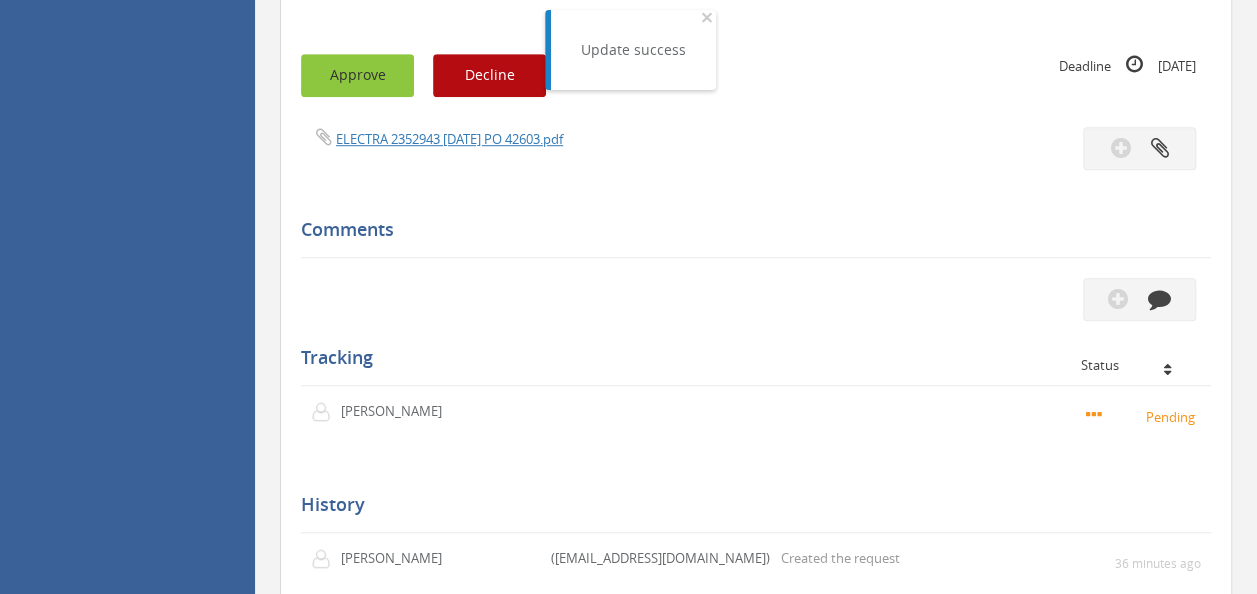 click on "Approve" at bounding box center (357, 75) 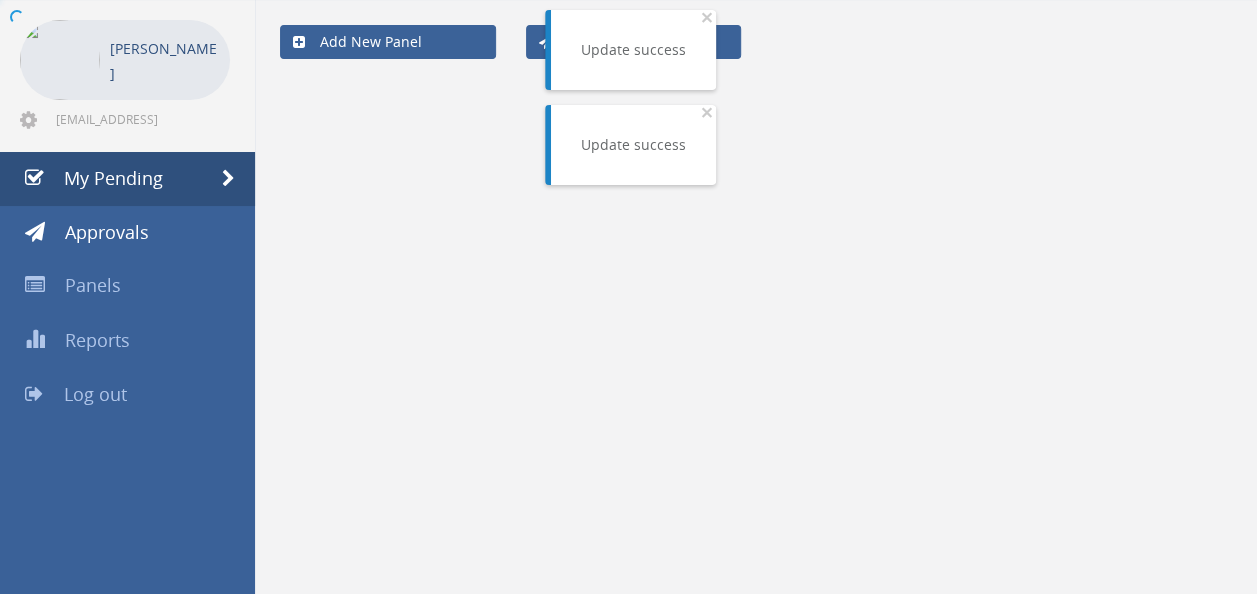 scroll, scrollTop: 80, scrollLeft: 0, axis: vertical 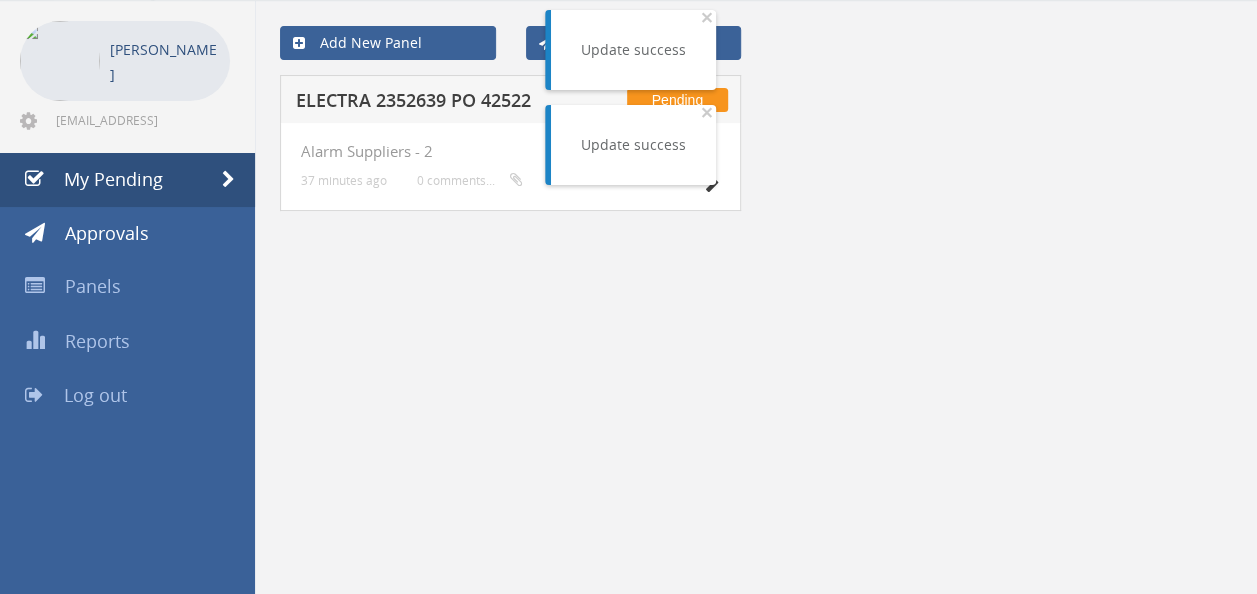 click on "Pending
ELECTRA 2352639 PO 42522" at bounding box center (510, 99) 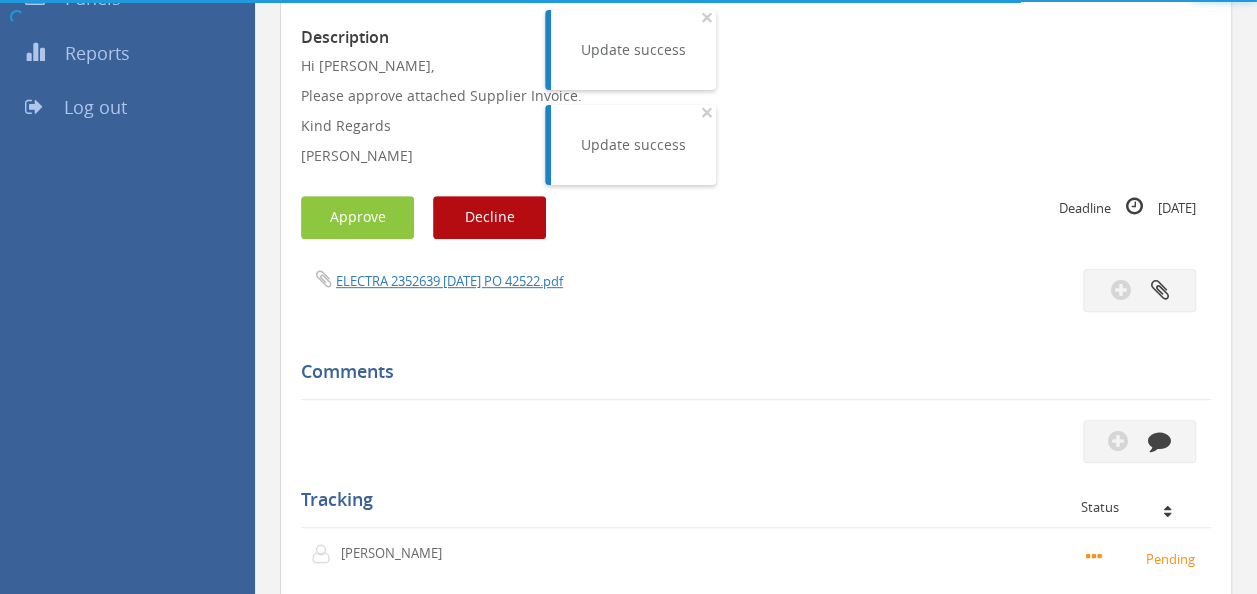 scroll, scrollTop: 600, scrollLeft: 0, axis: vertical 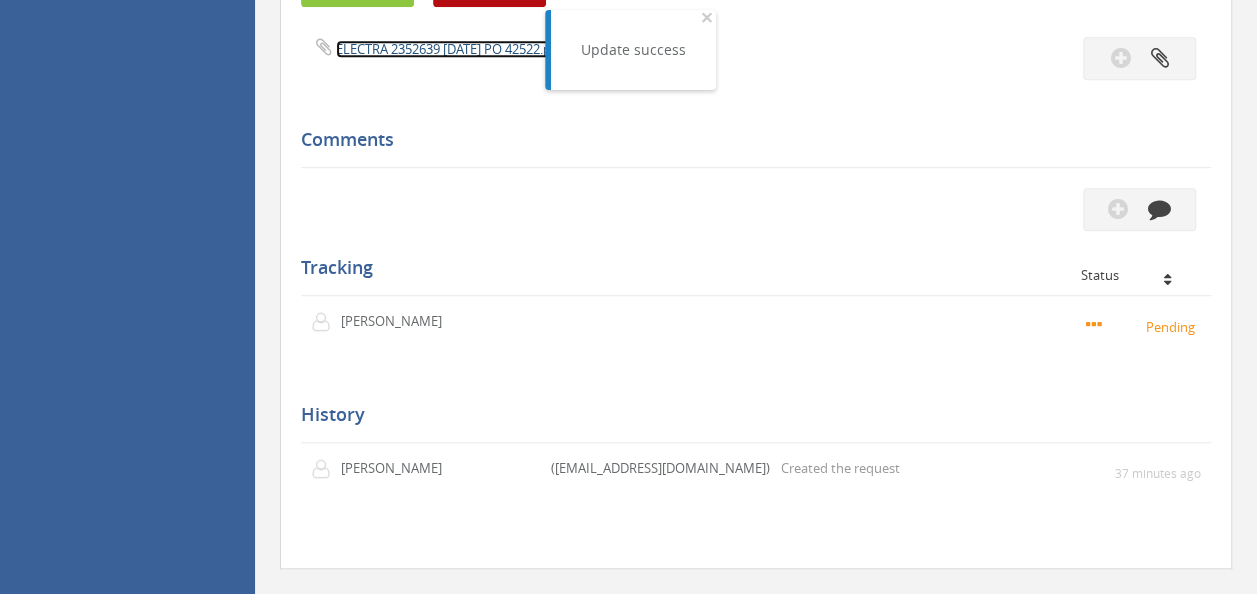 click on "ELECTRA 2352639 [DATE] PO 42522.pdf" at bounding box center (449, 49) 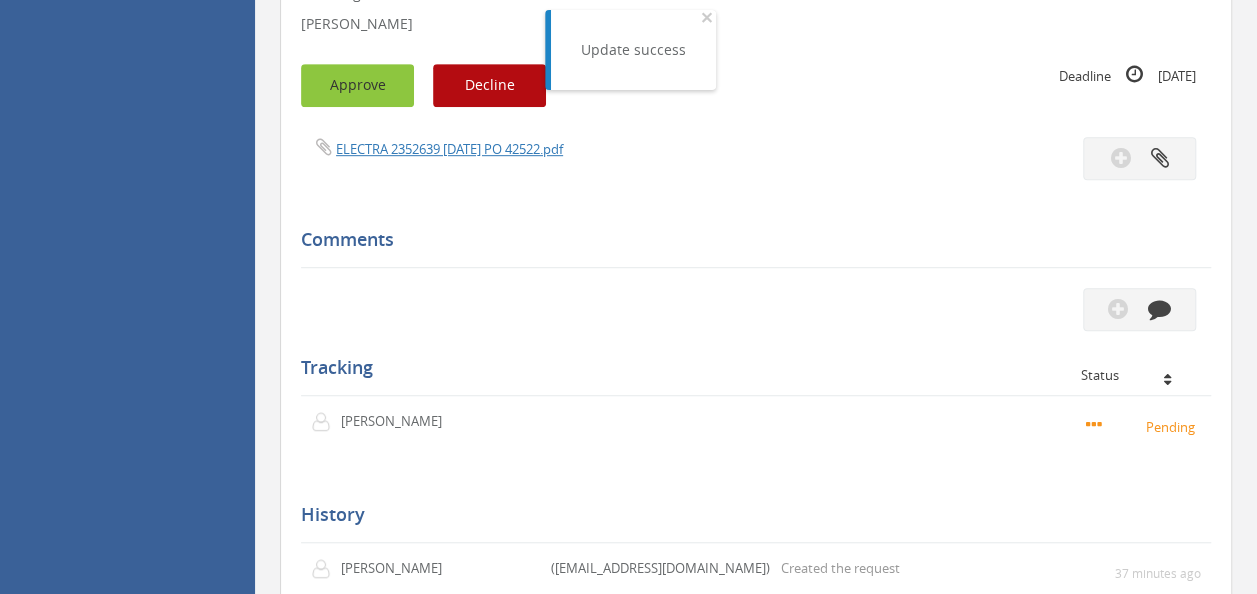 click on "Approve" at bounding box center [357, 85] 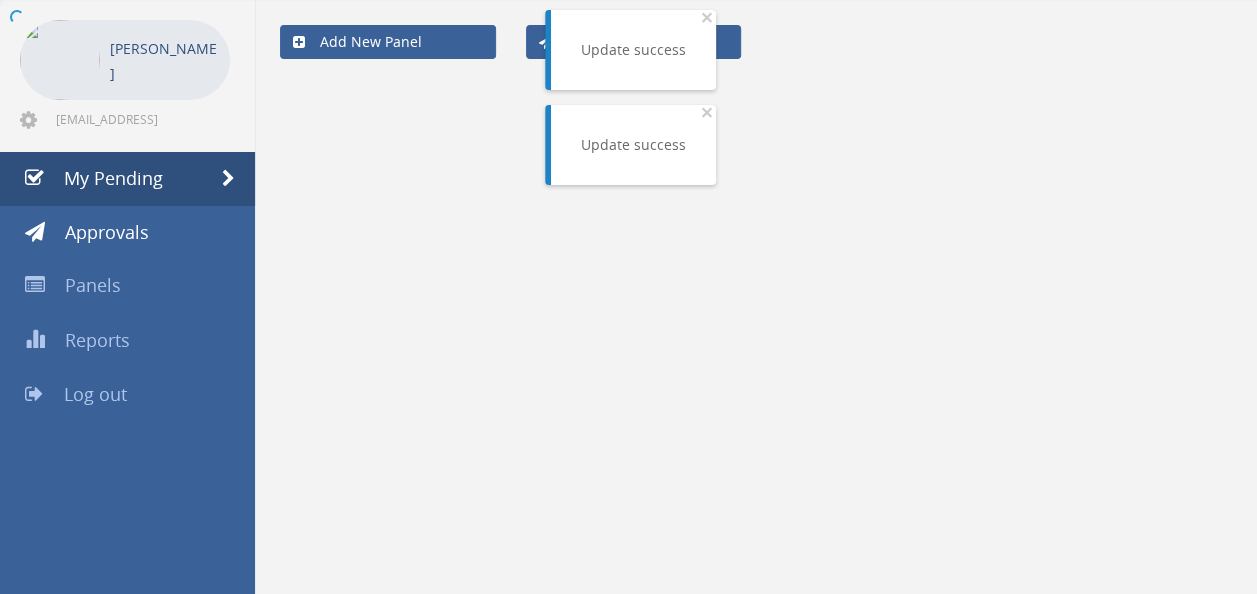 scroll, scrollTop: 80, scrollLeft: 0, axis: vertical 